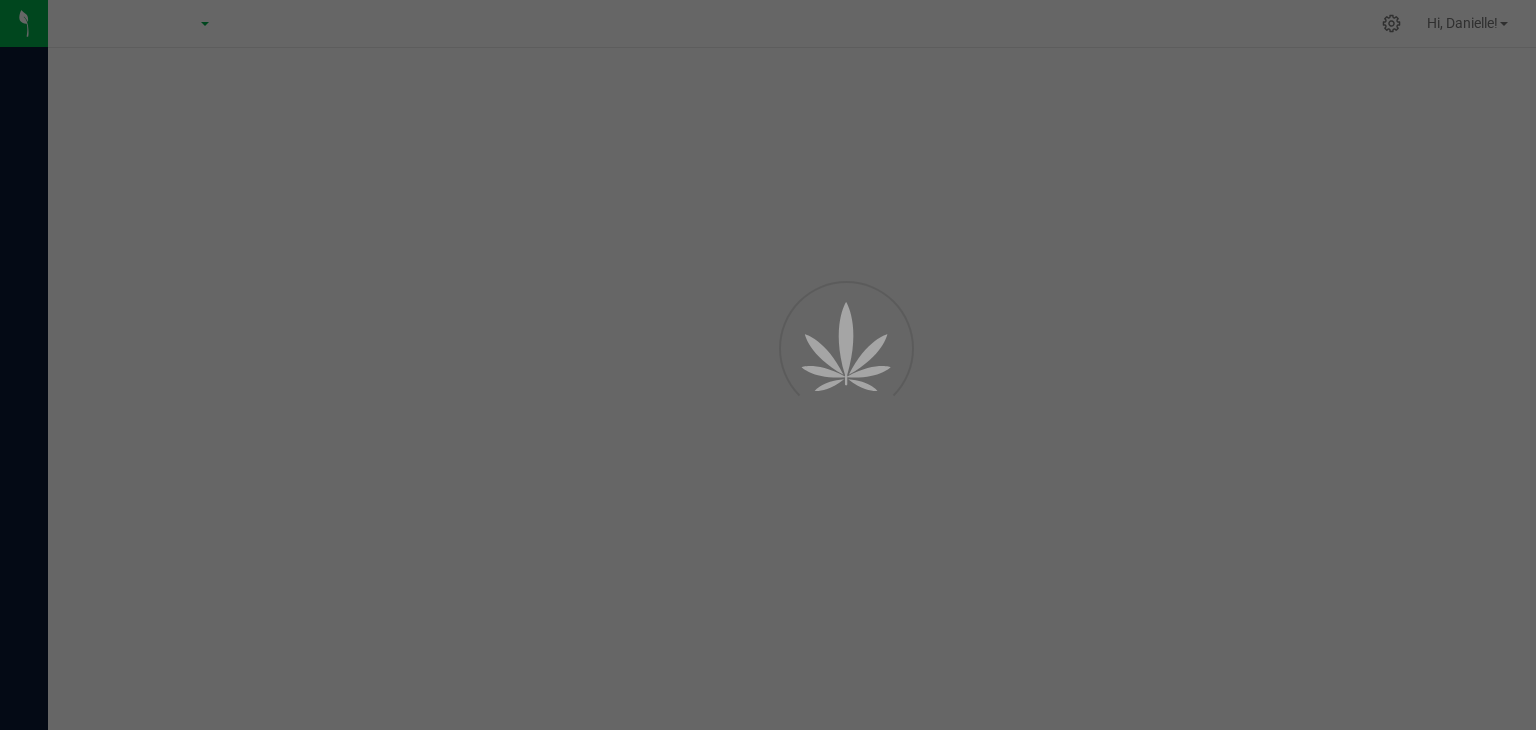 scroll, scrollTop: 0, scrollLeft: 0, axis: both 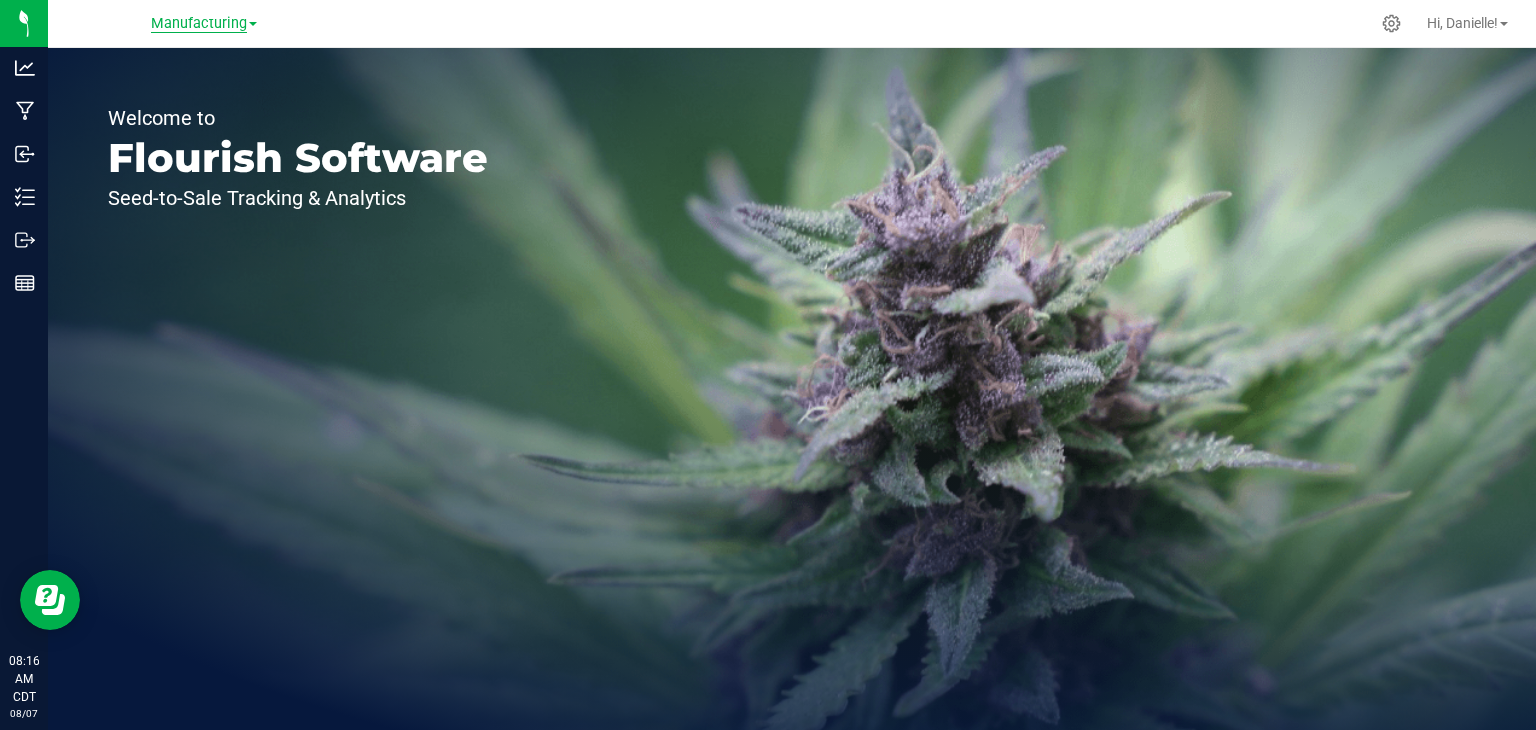 click on "Manufacturing" at bounding box center [199, 24] 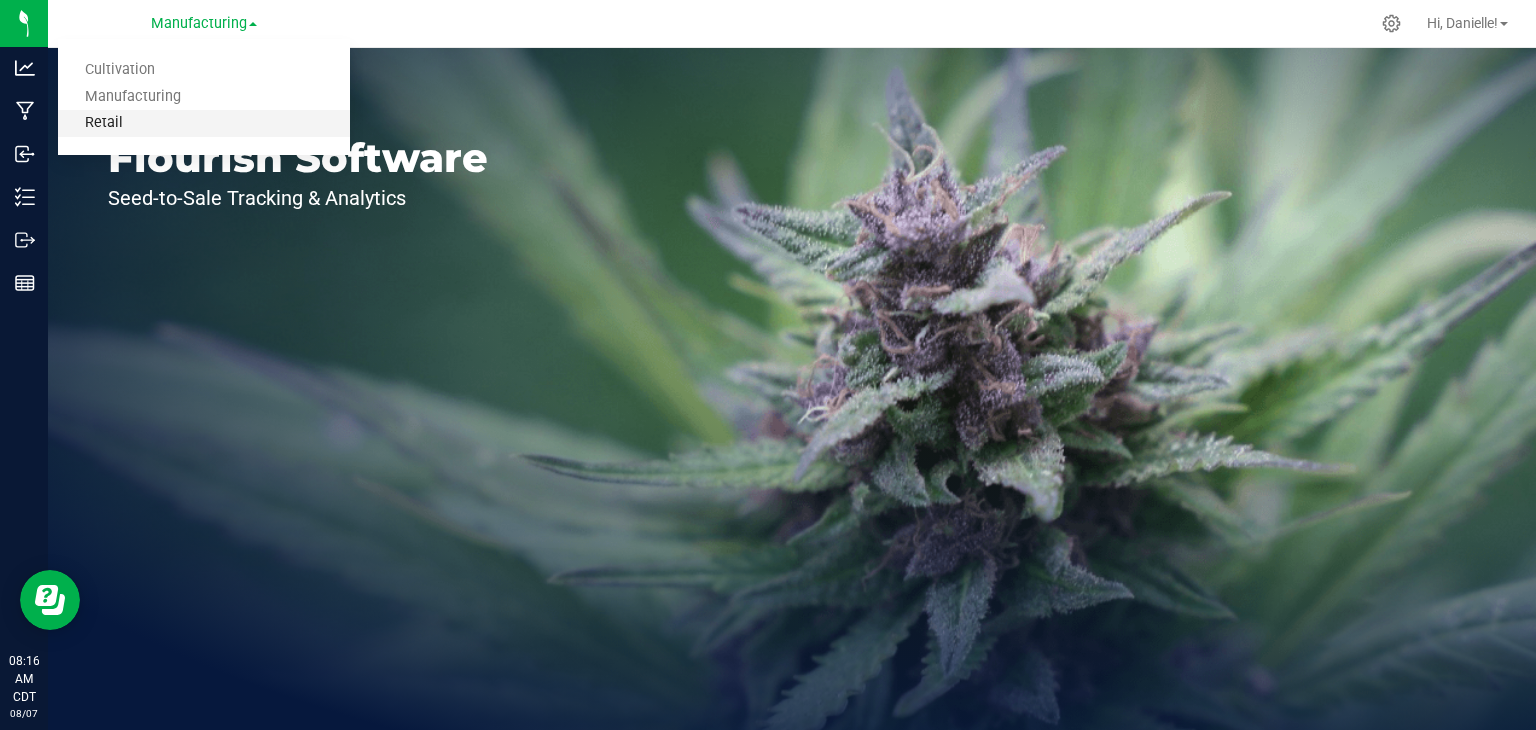 click on "Retail" at bounding box center (204, 123) 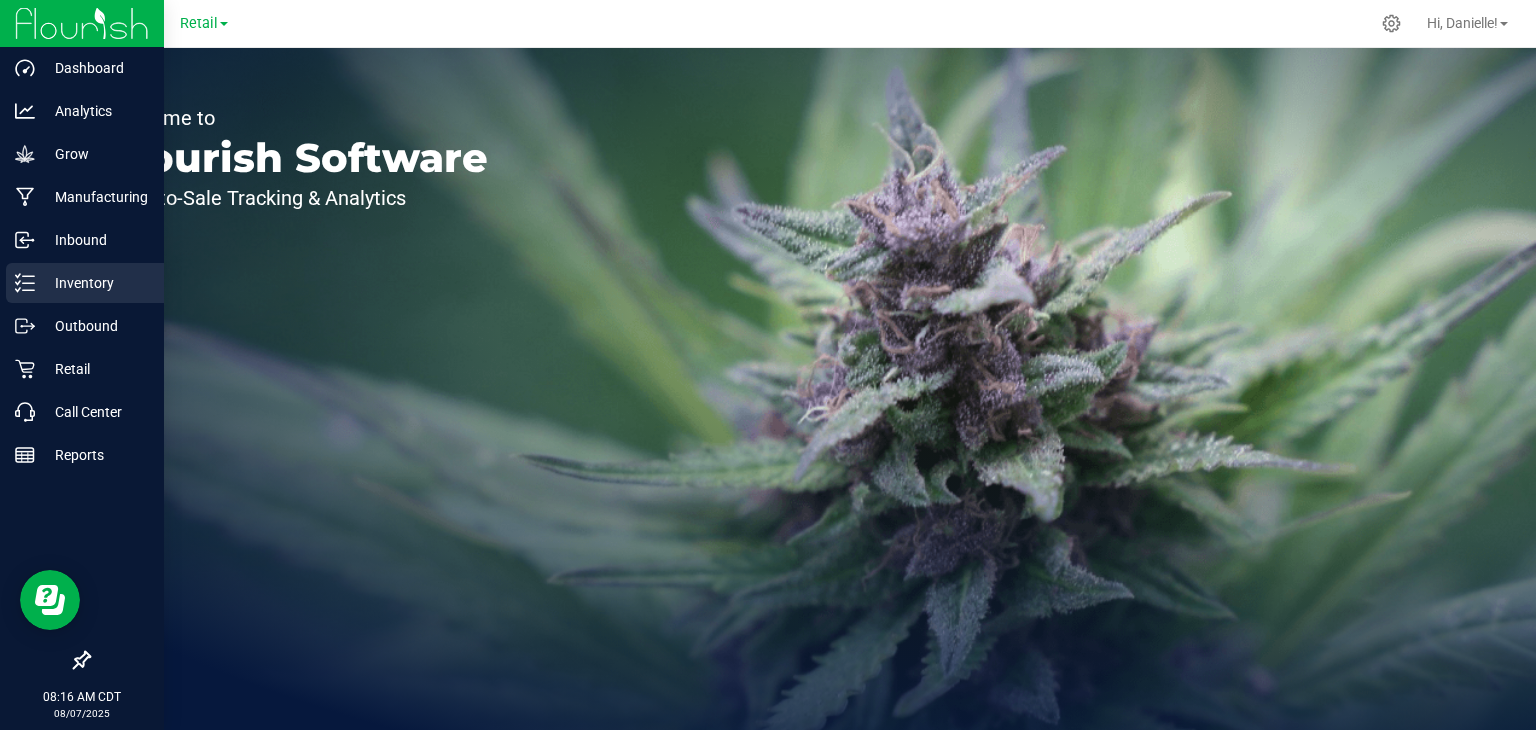 click on "Inventory" at bounding box center [95, 283] 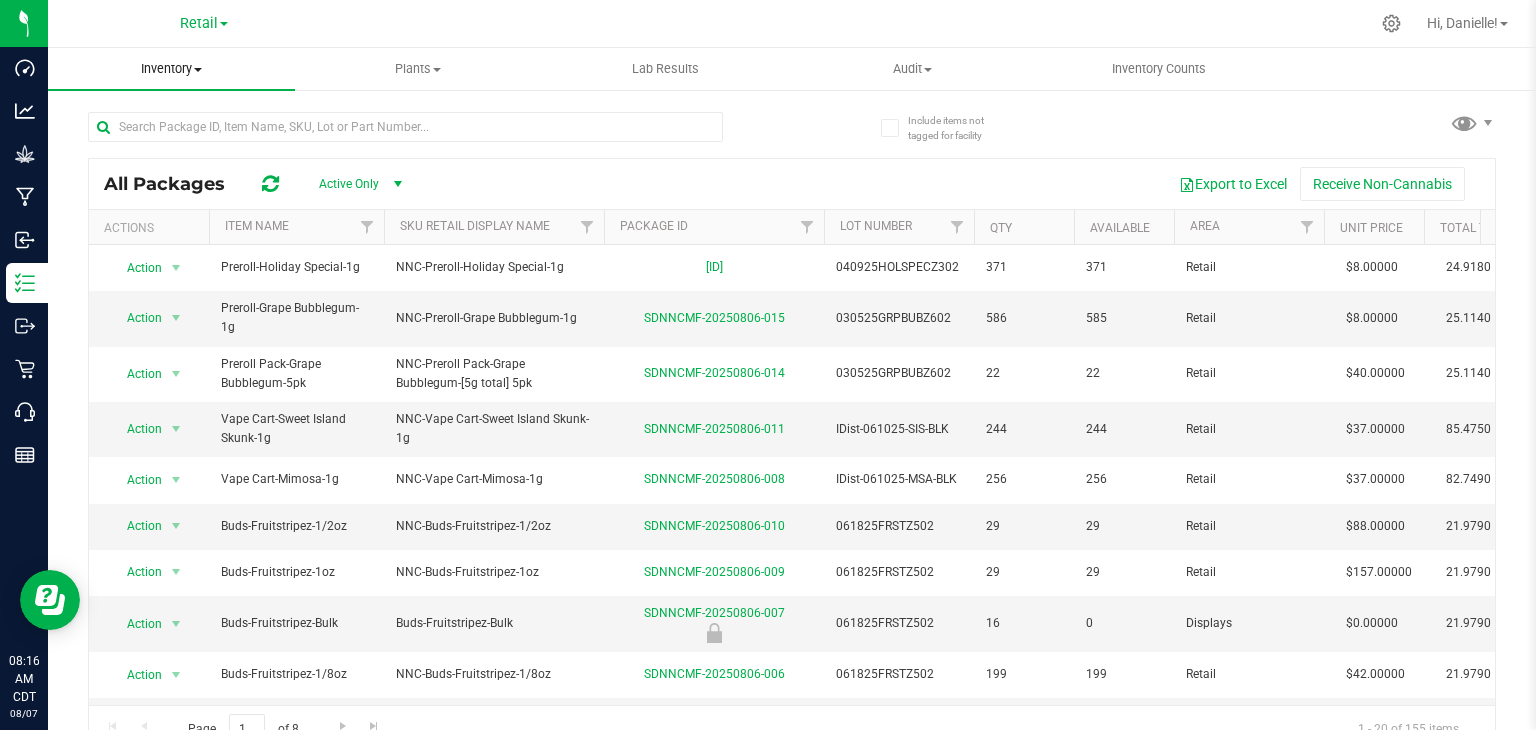 click on "Inventory" at bounding box center [171, 69] 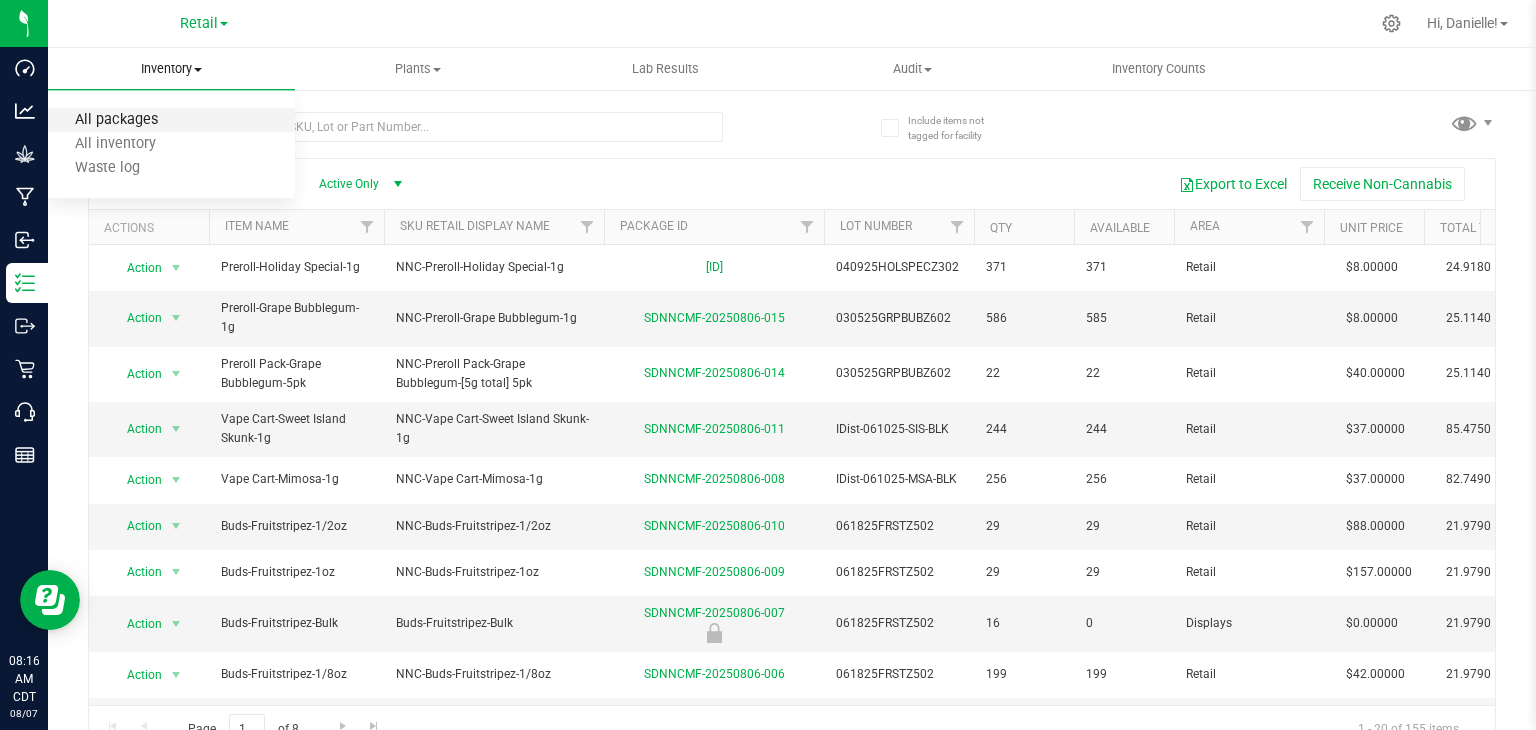 click on "All packages" at bounding box center (116, 120) 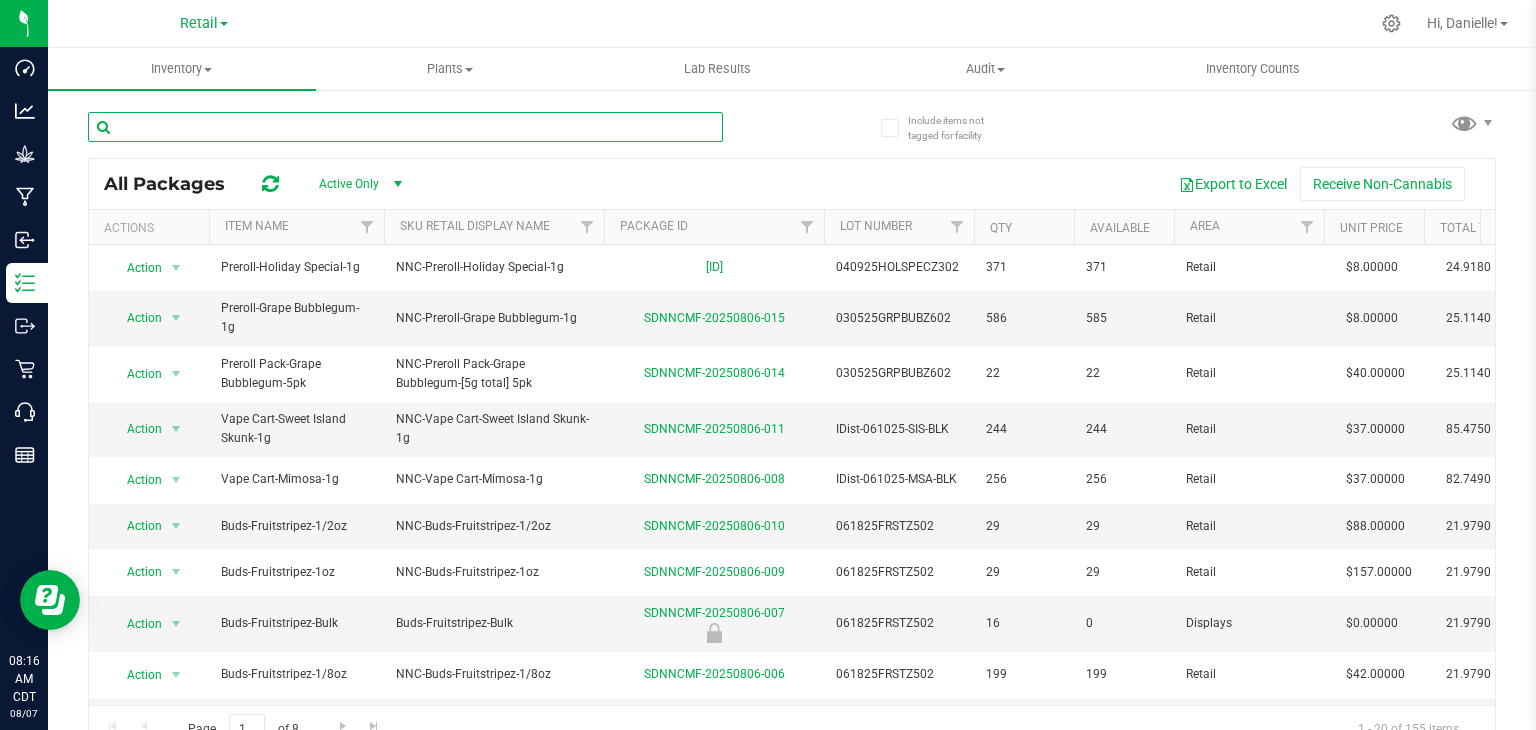 click at bounding box center [405, 127] 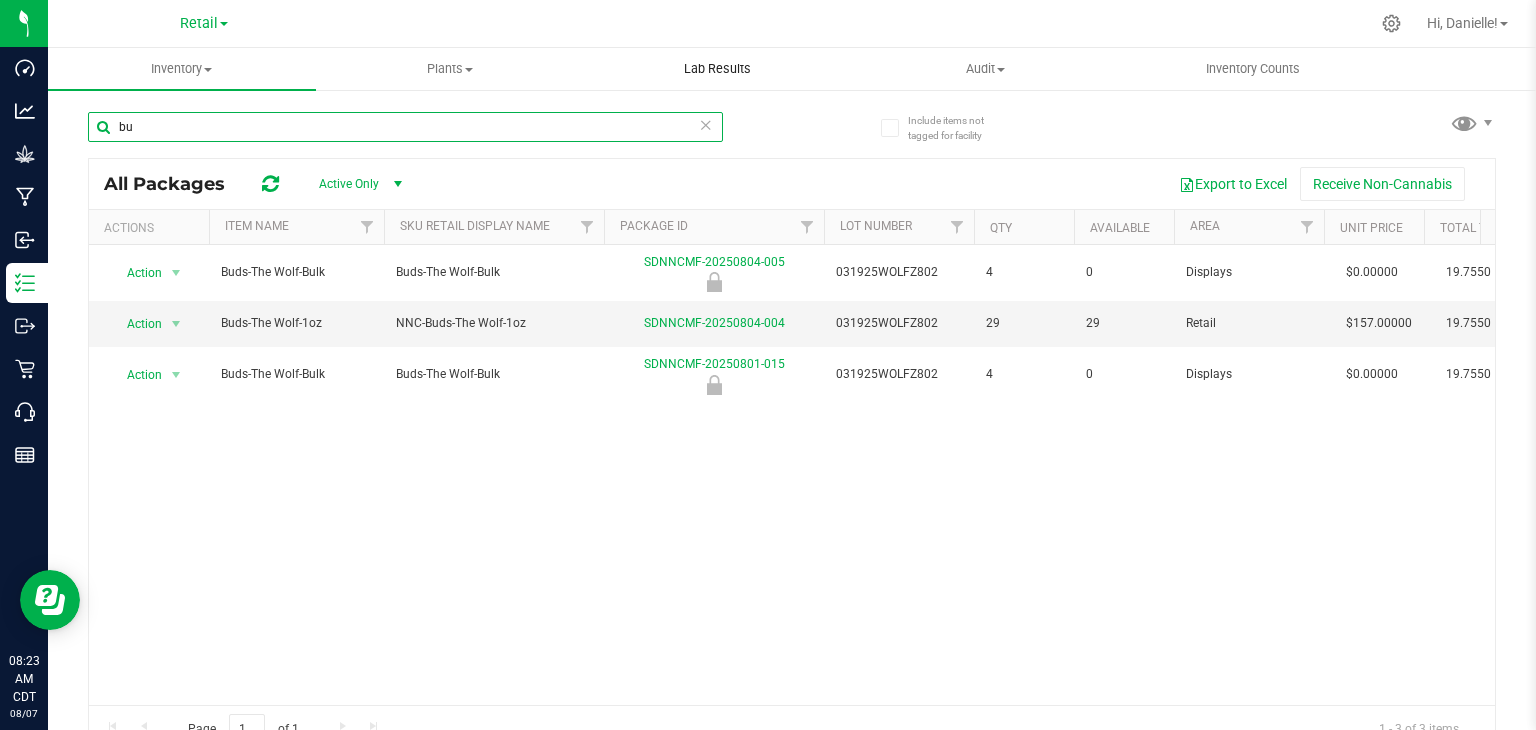 type on "b" 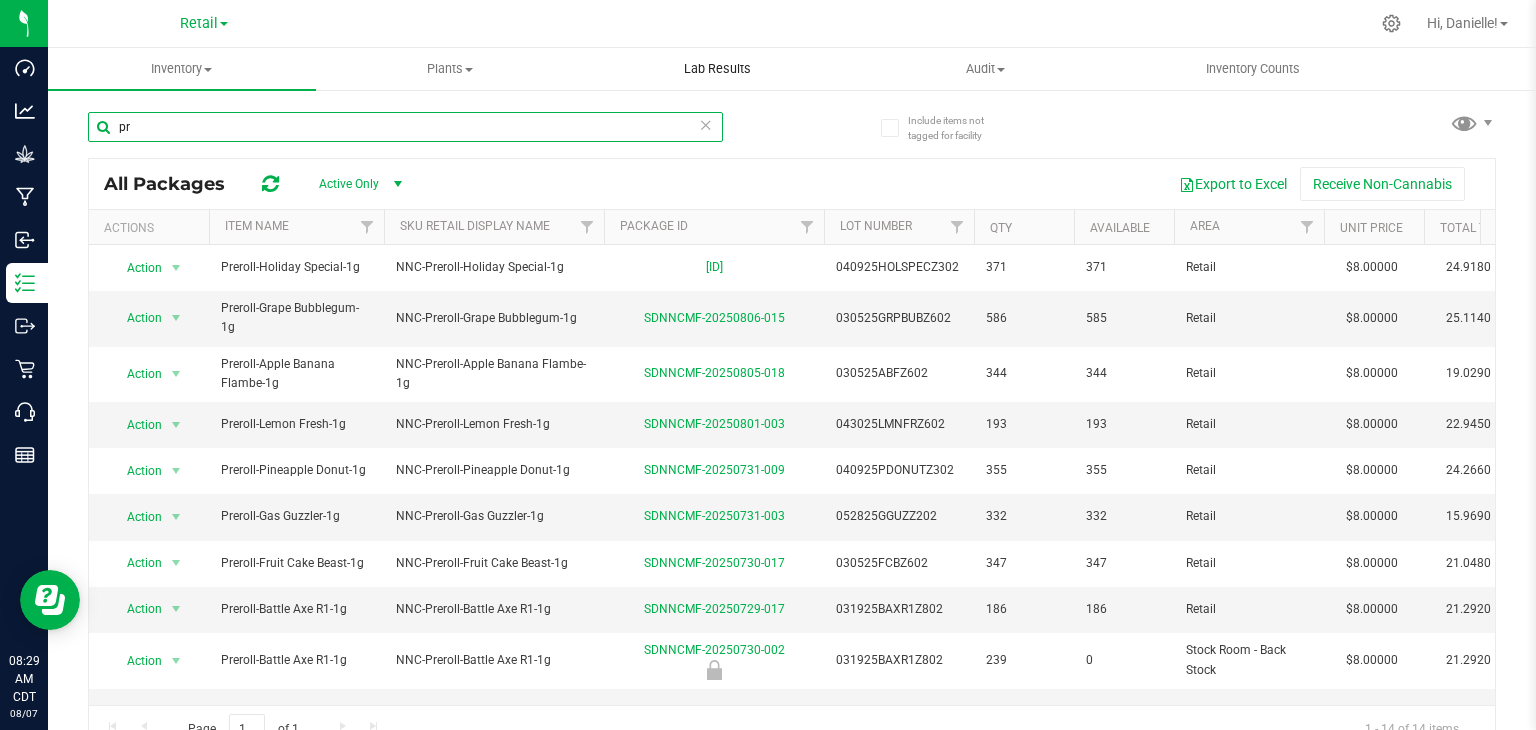 type on "p" 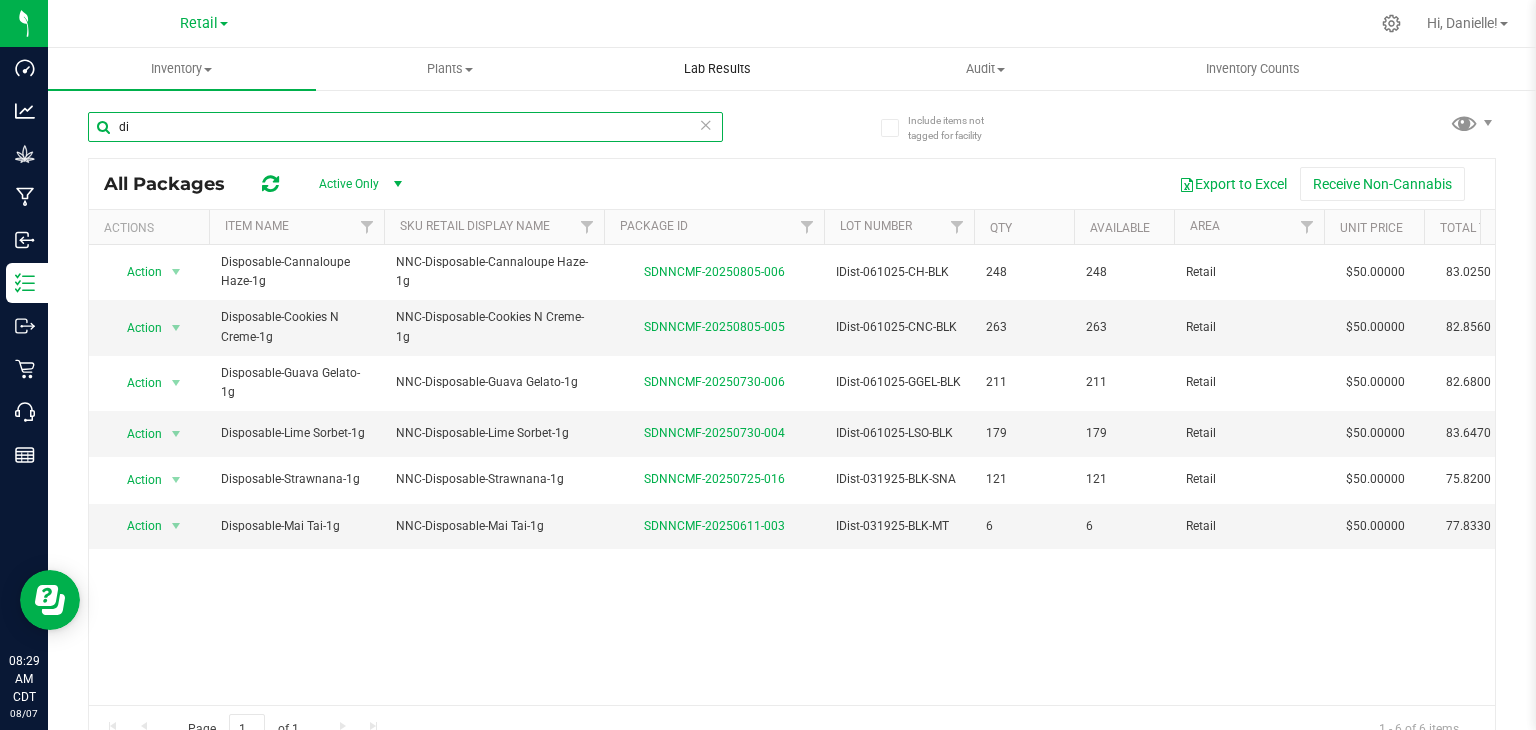 type on "d" 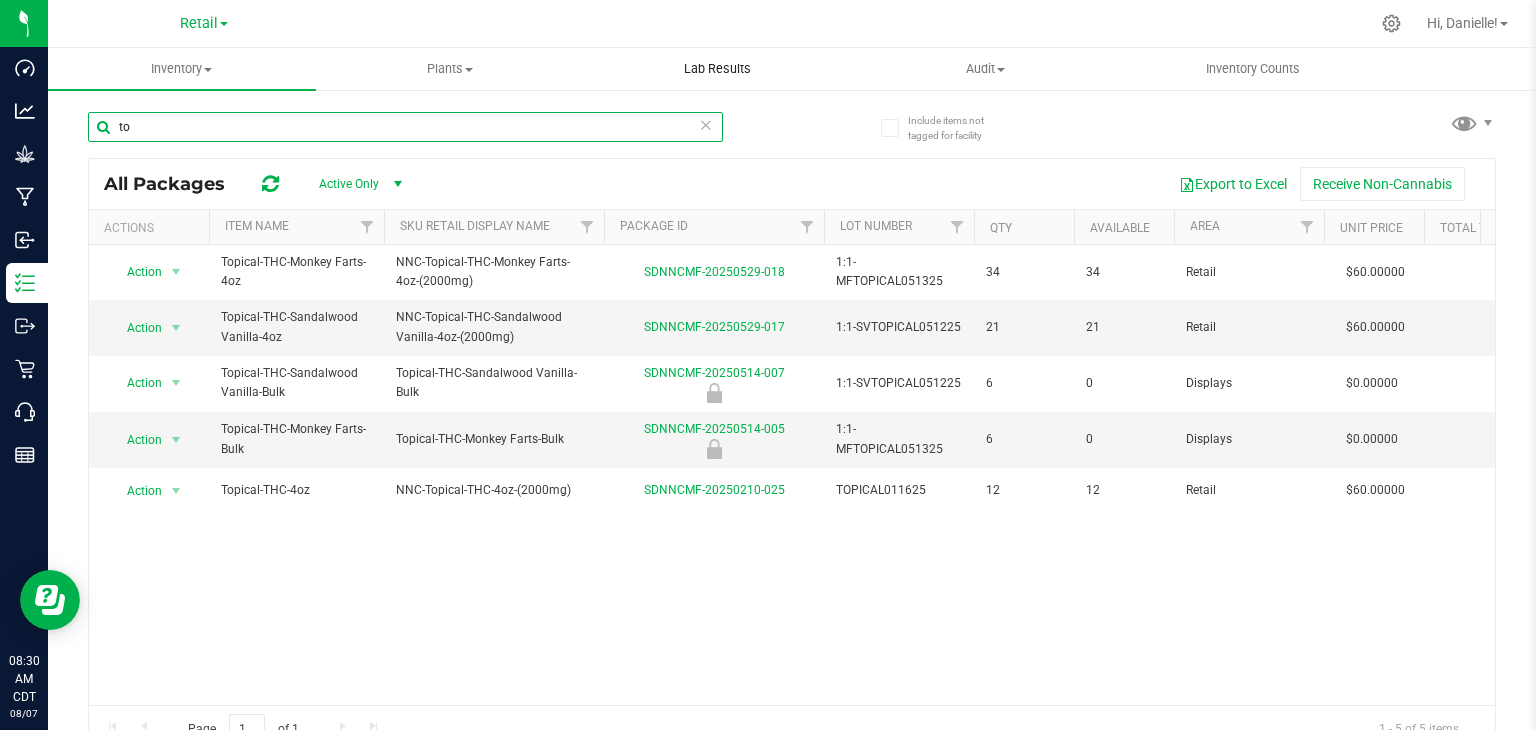 type on "t" 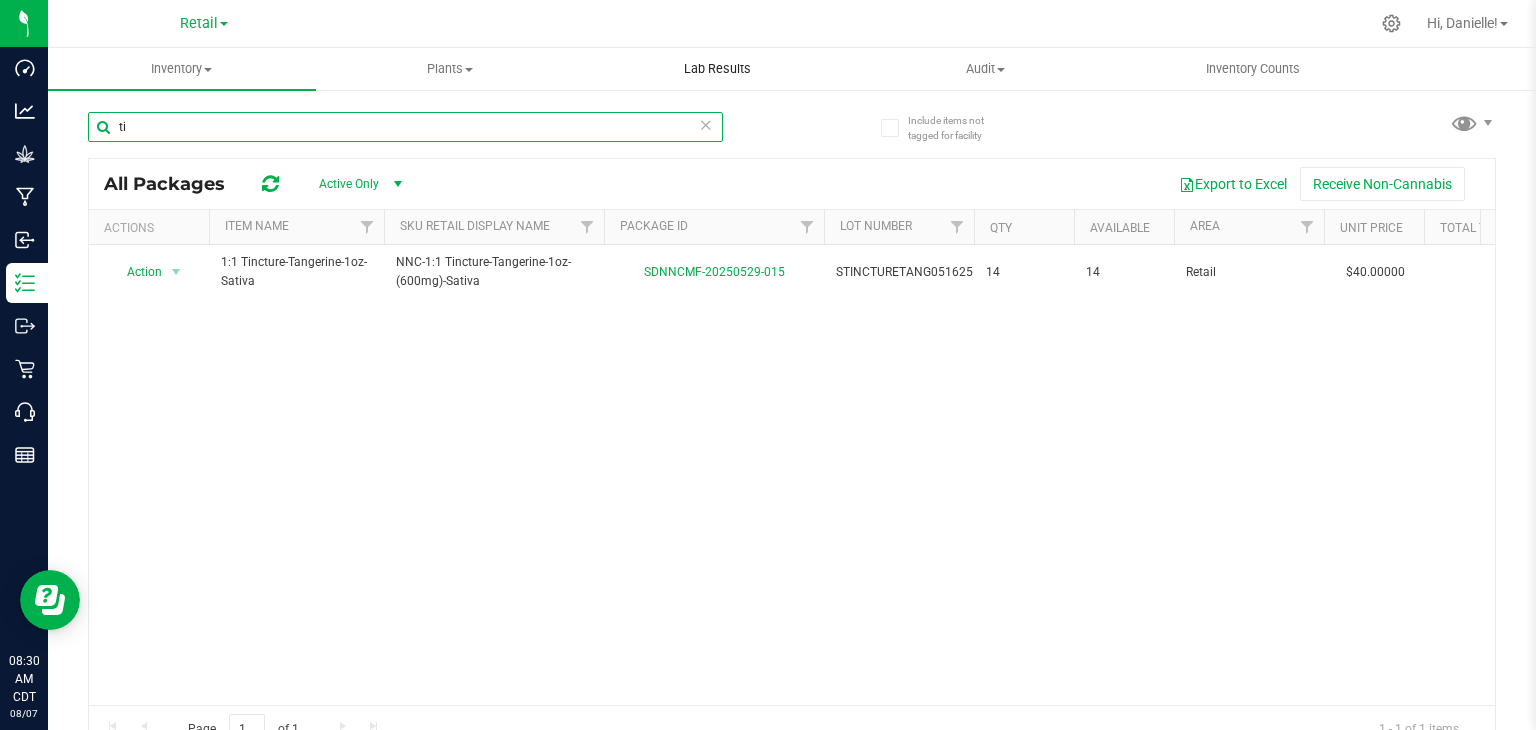 type on "t" 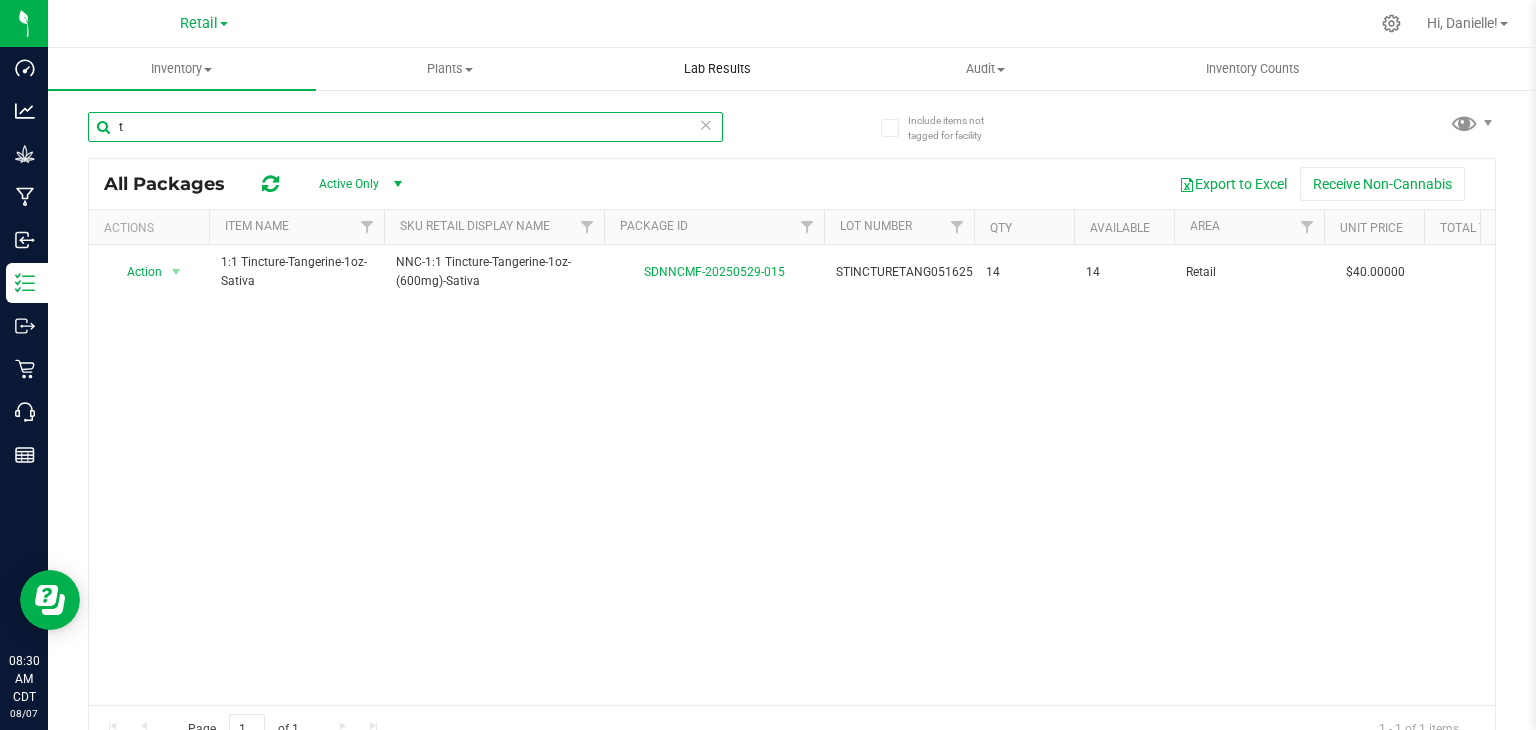 type 